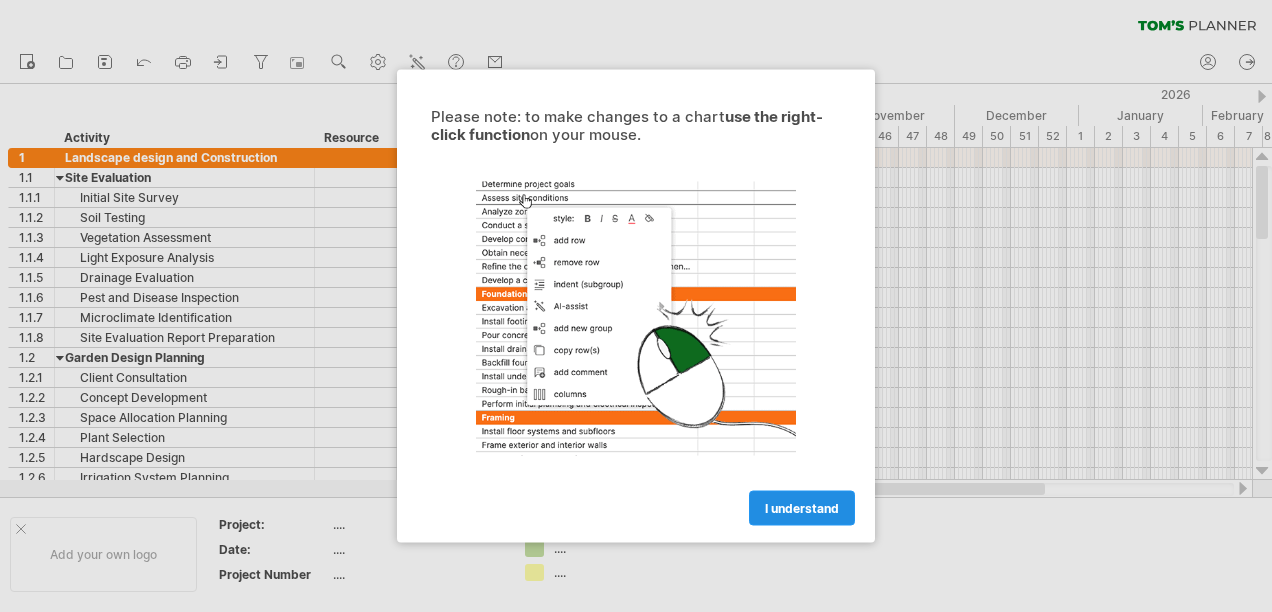 scroll, scrollTop: 0, scrollLeft: 0, axis: both 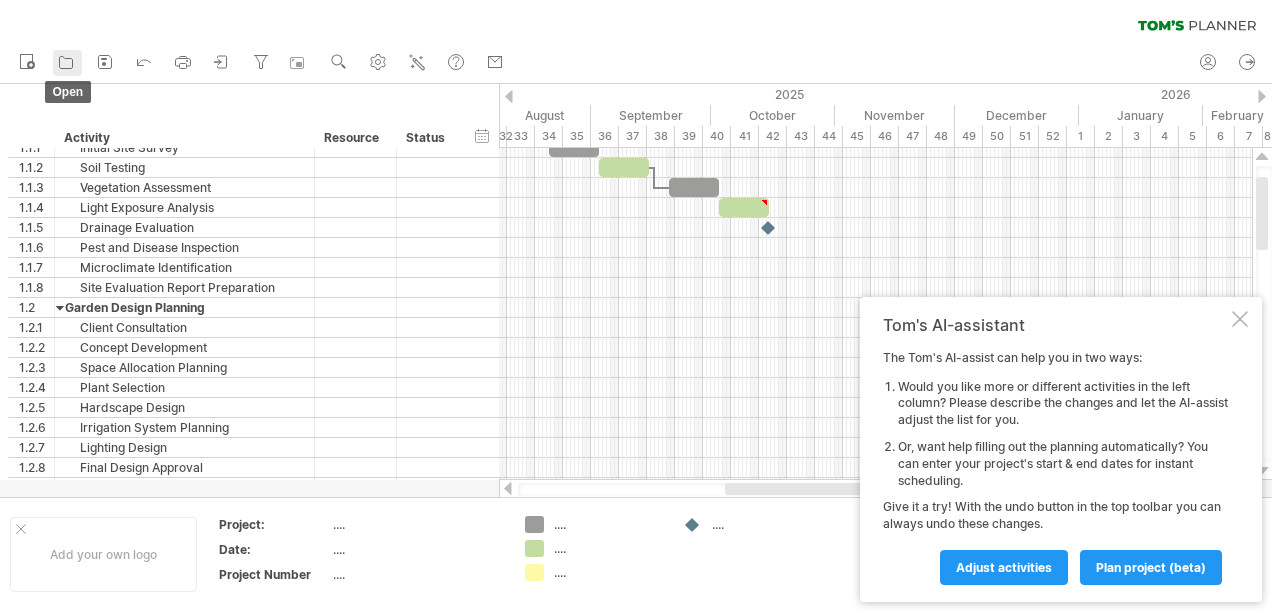click 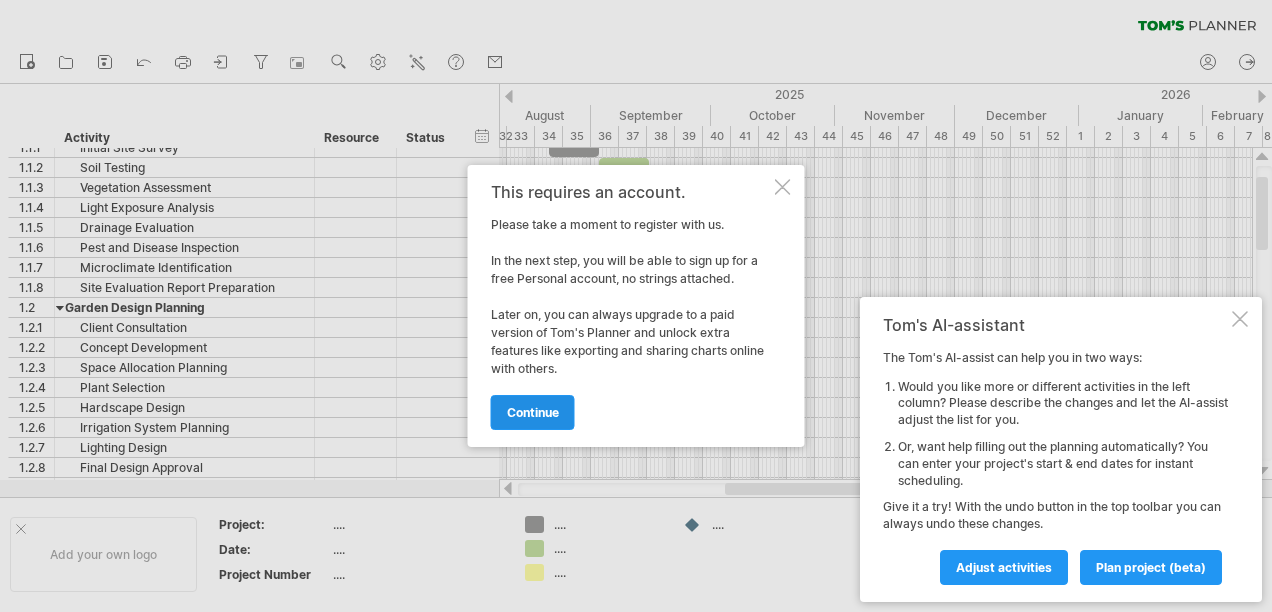 click on "continue" at bounding box center [533, 412] 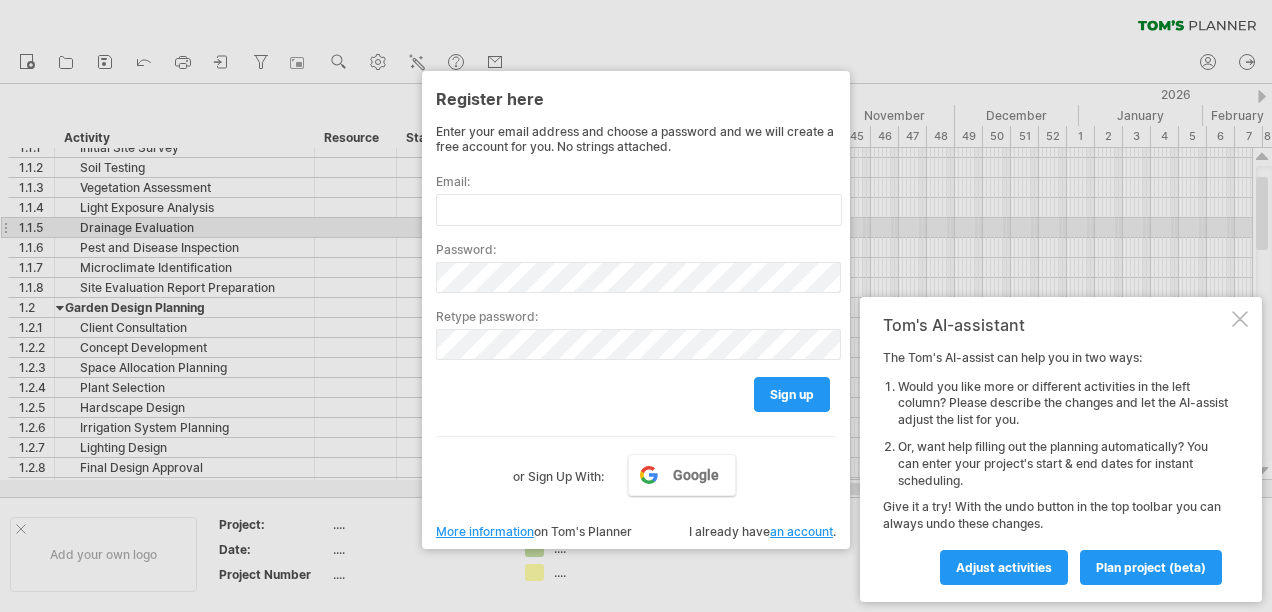 click at bounding box center [636, 306] 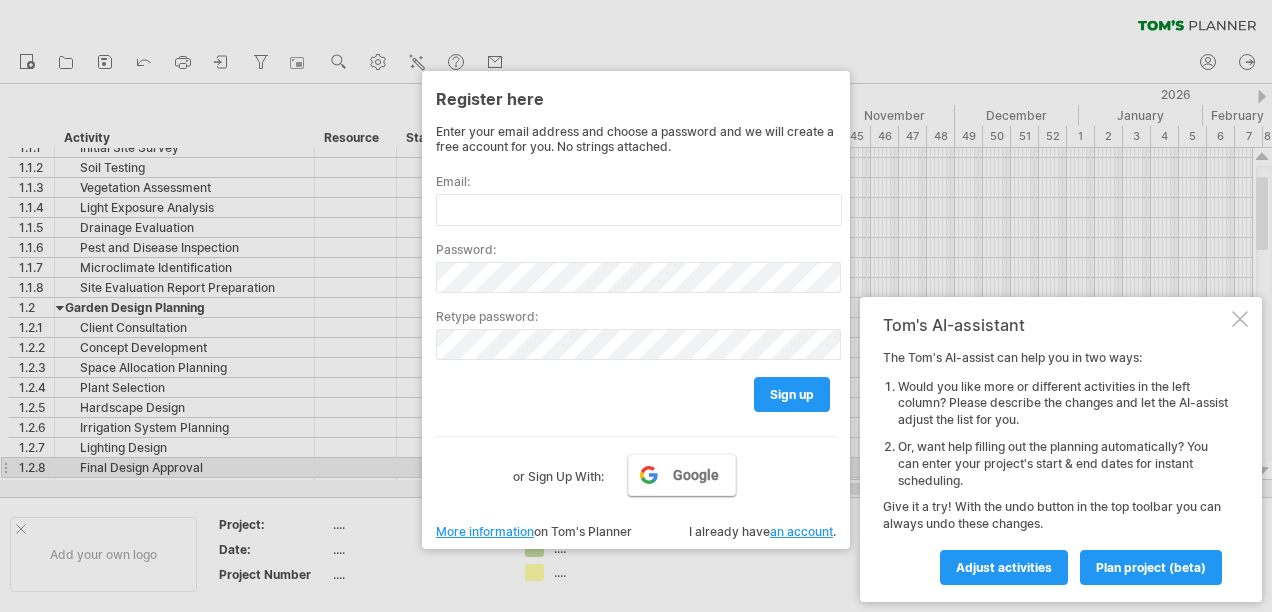 click on "Google" at bounding box center (682, 475) 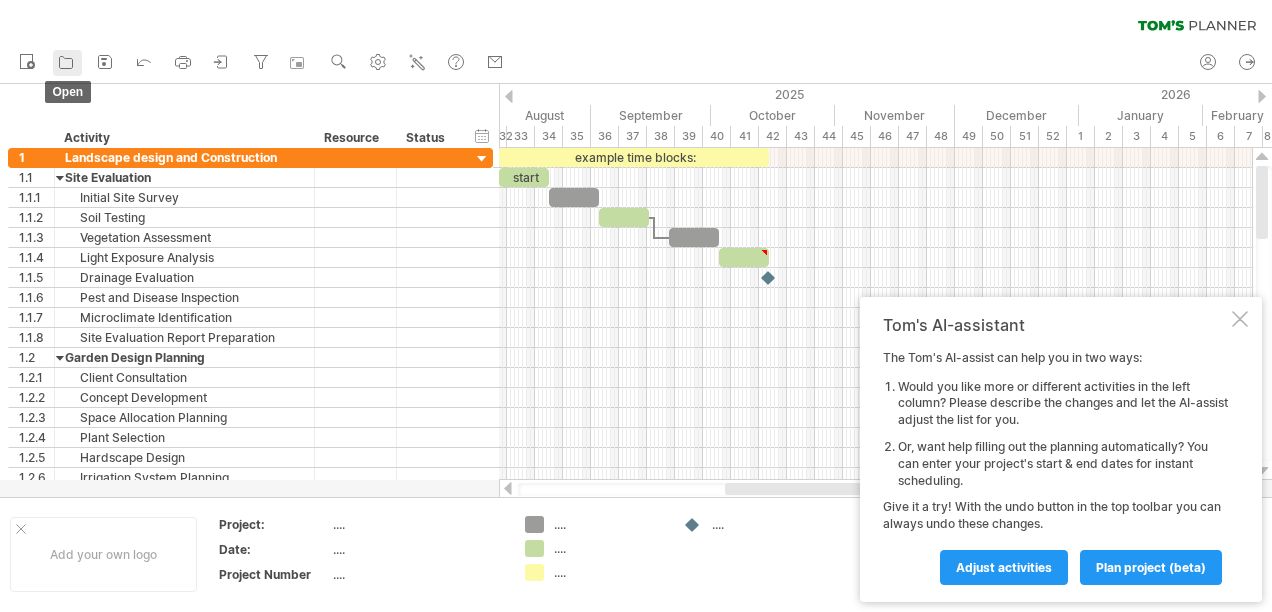 click 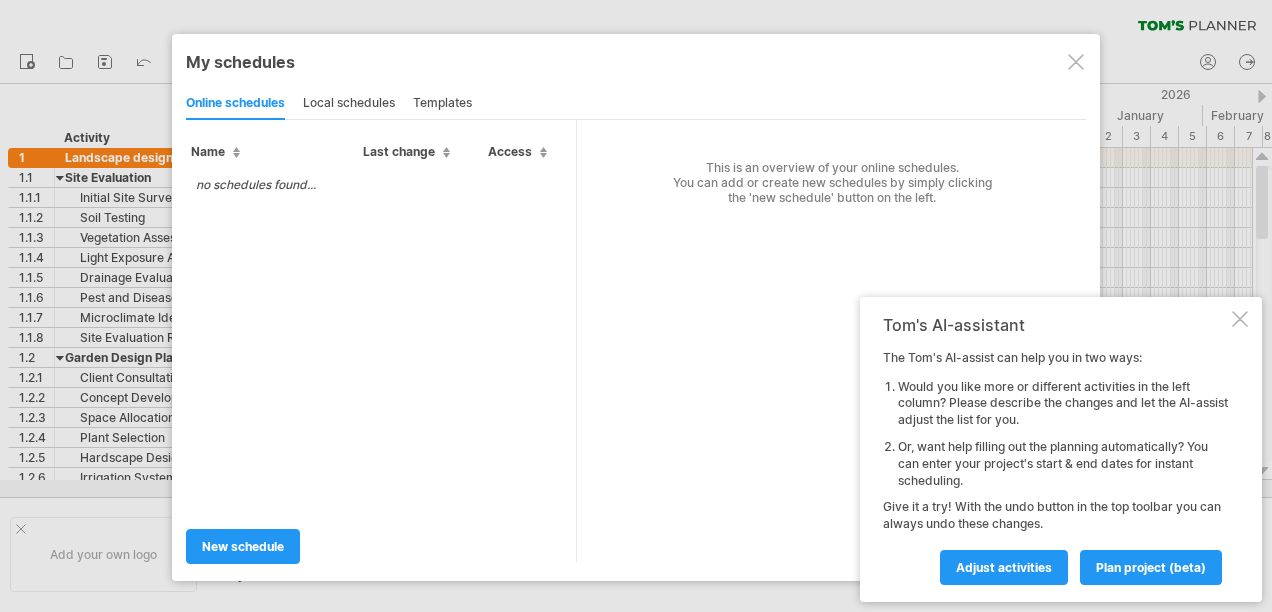 click at bounding box center [1076, 62] 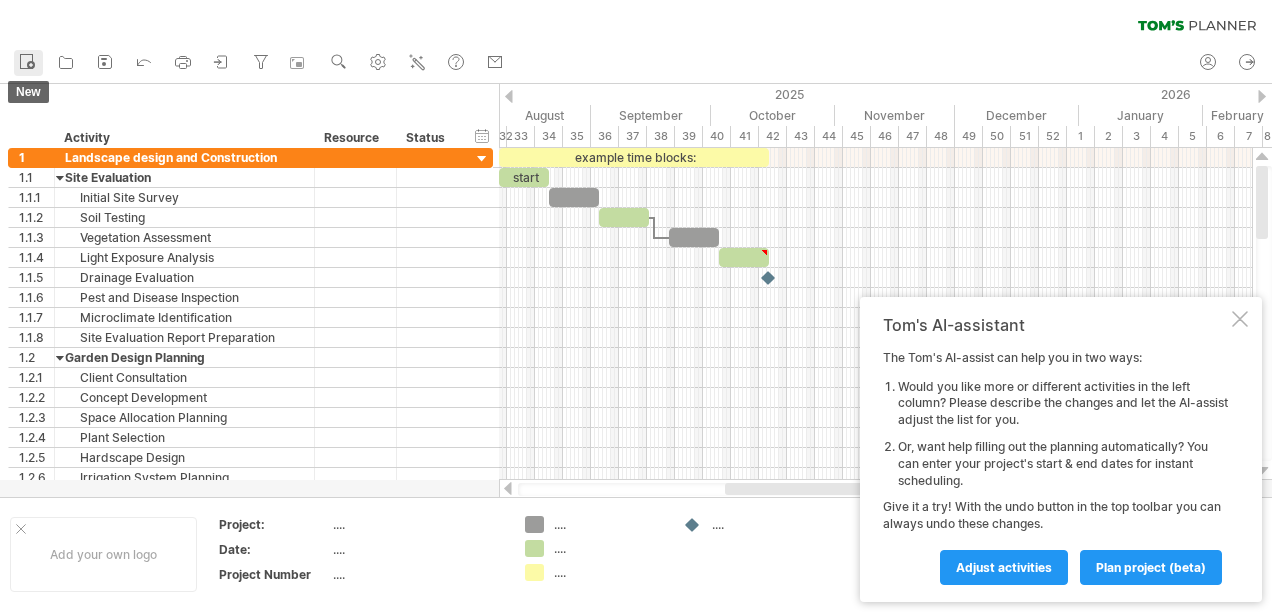 click 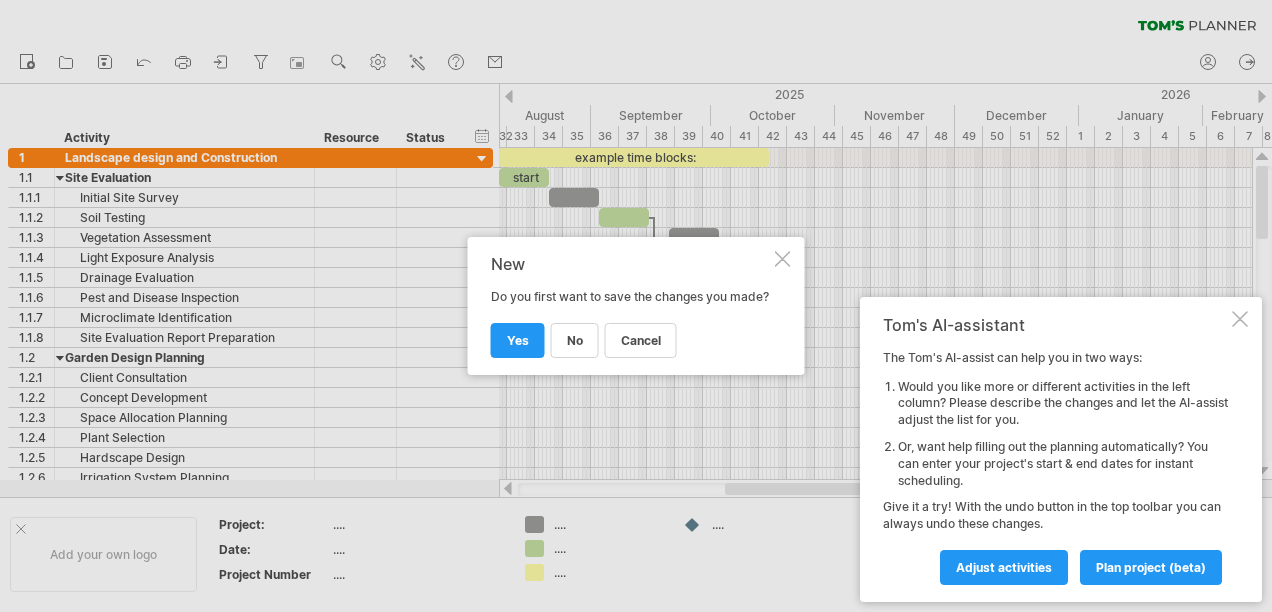 click at bounding box center [783, 259] 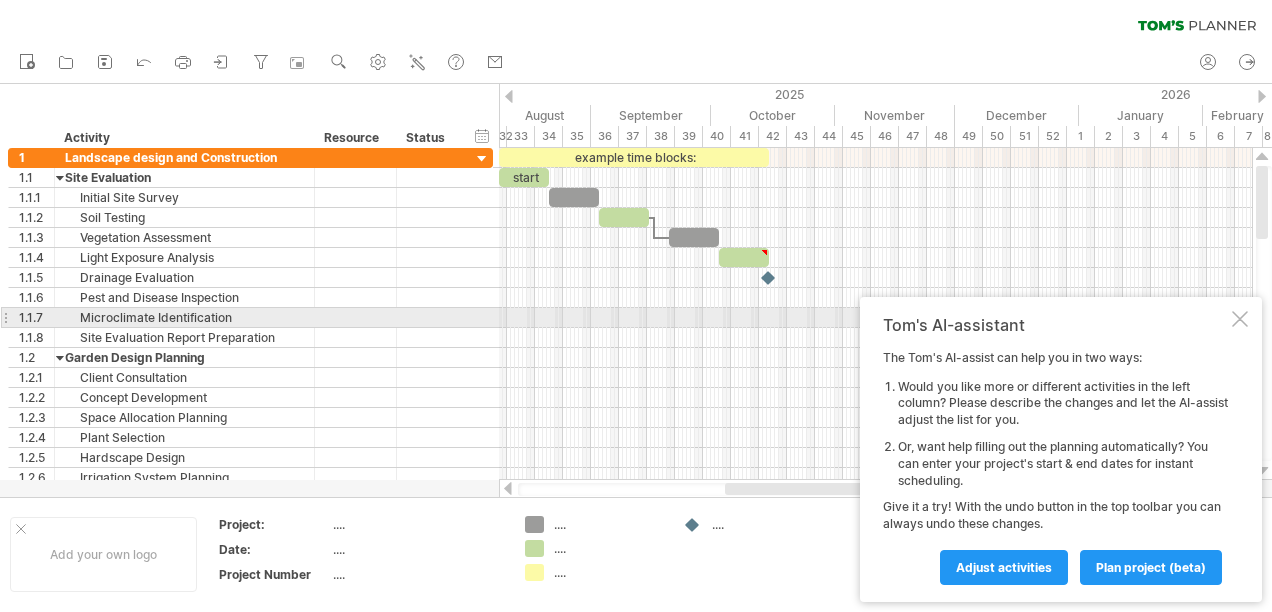 click at bounding box center [1240, 319] 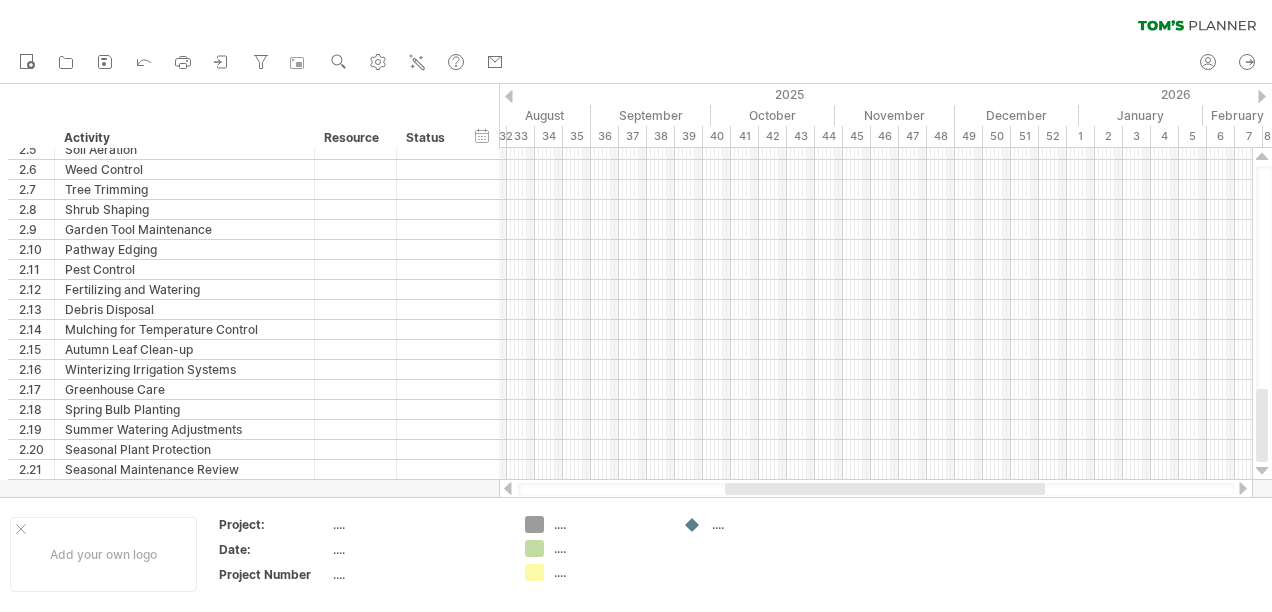 click at bounding box center (509, 96) 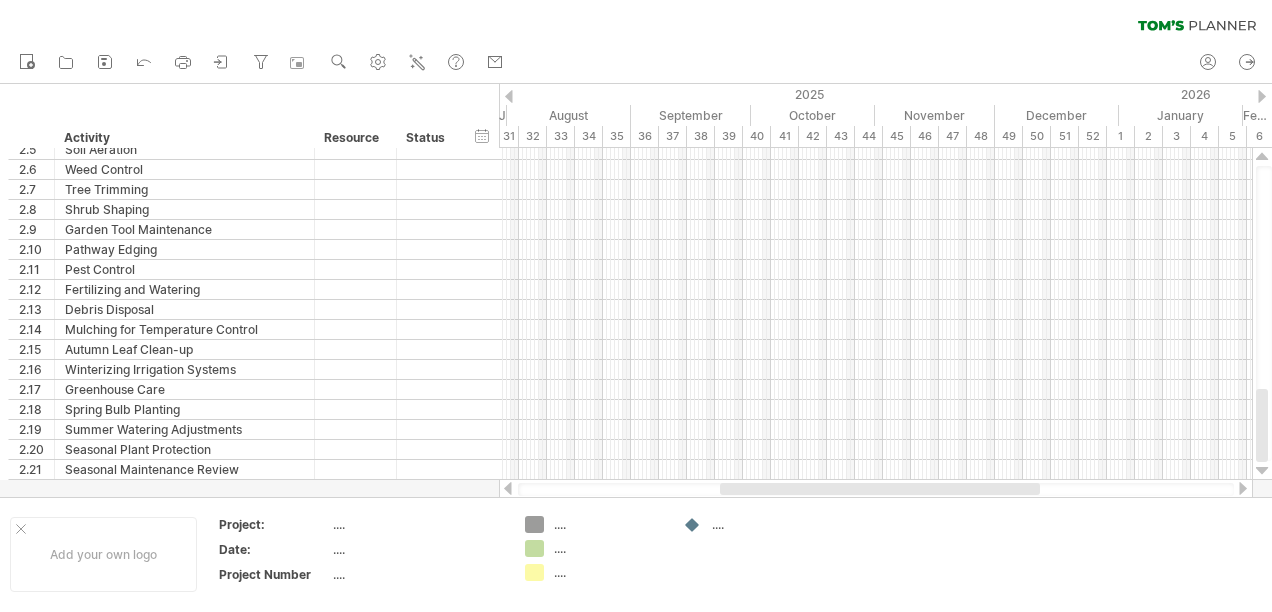 click at bounding box center [509, 96] 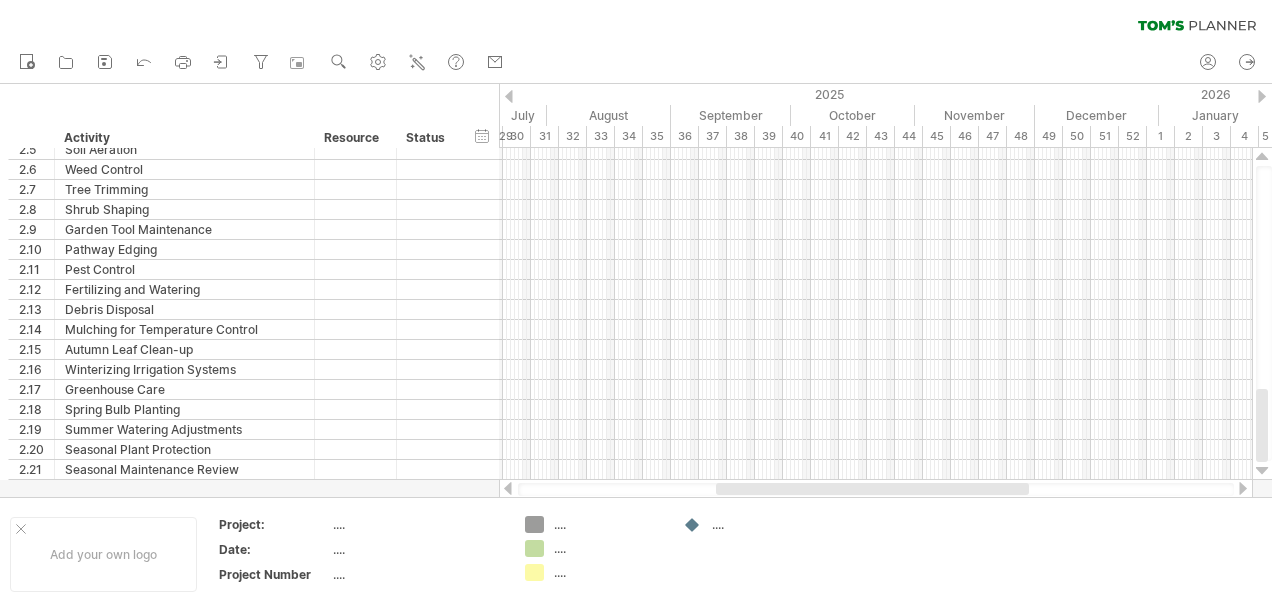 click at bounding box center [509, 96] 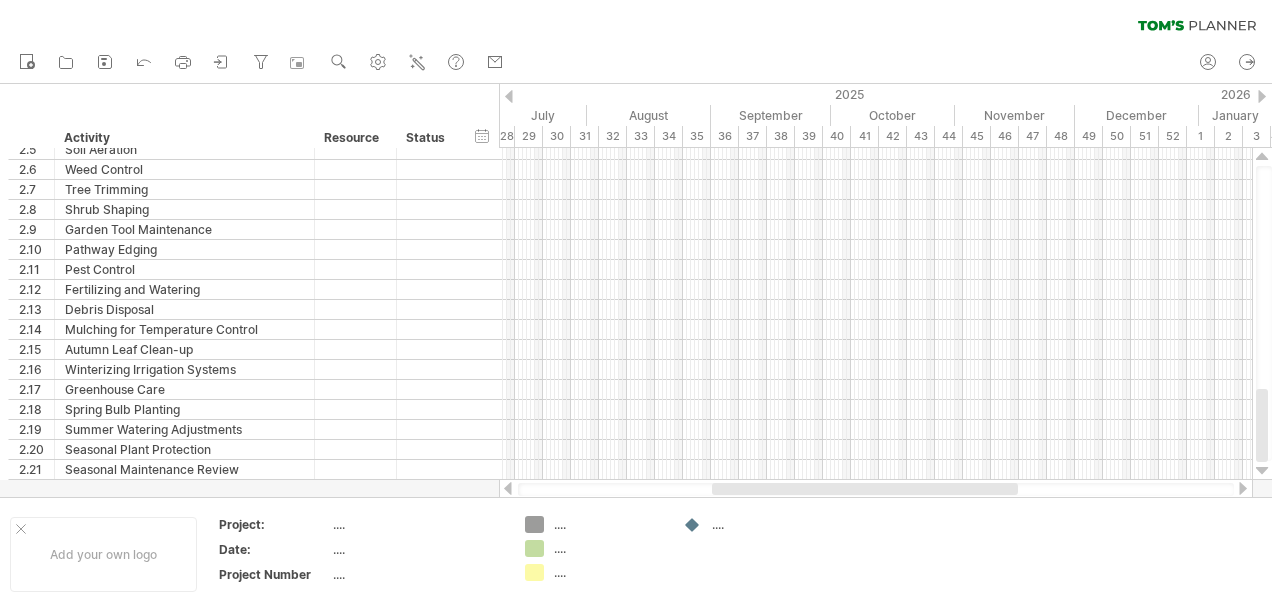click at bounding box center [509, 96] 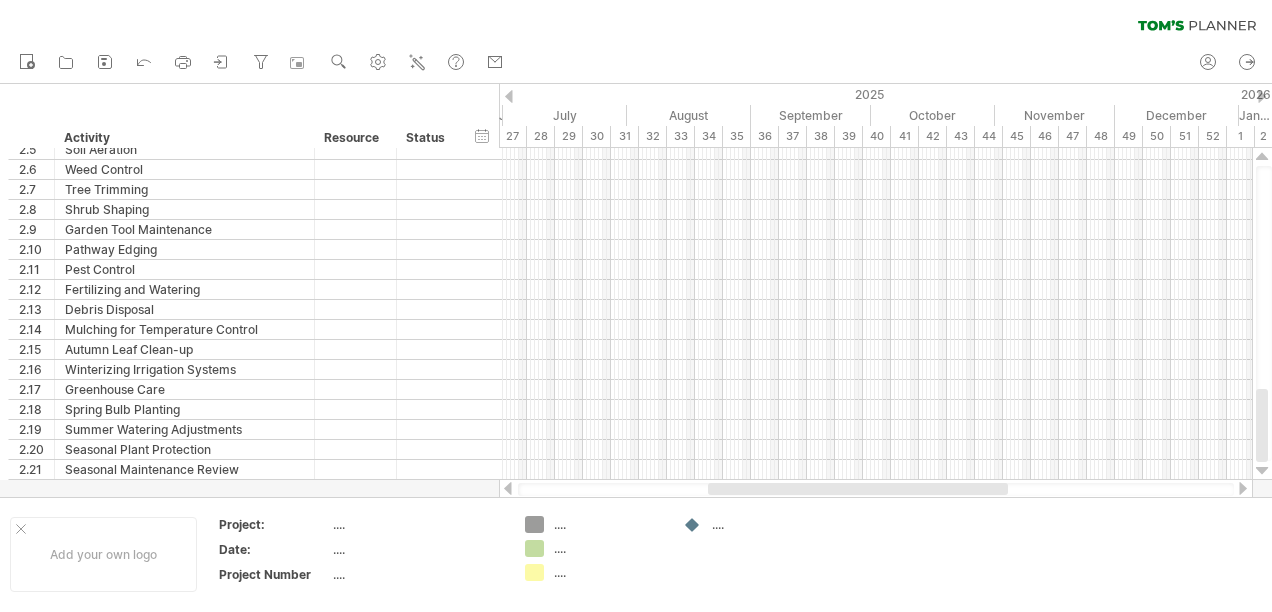 click at bounding box center [509, 96] 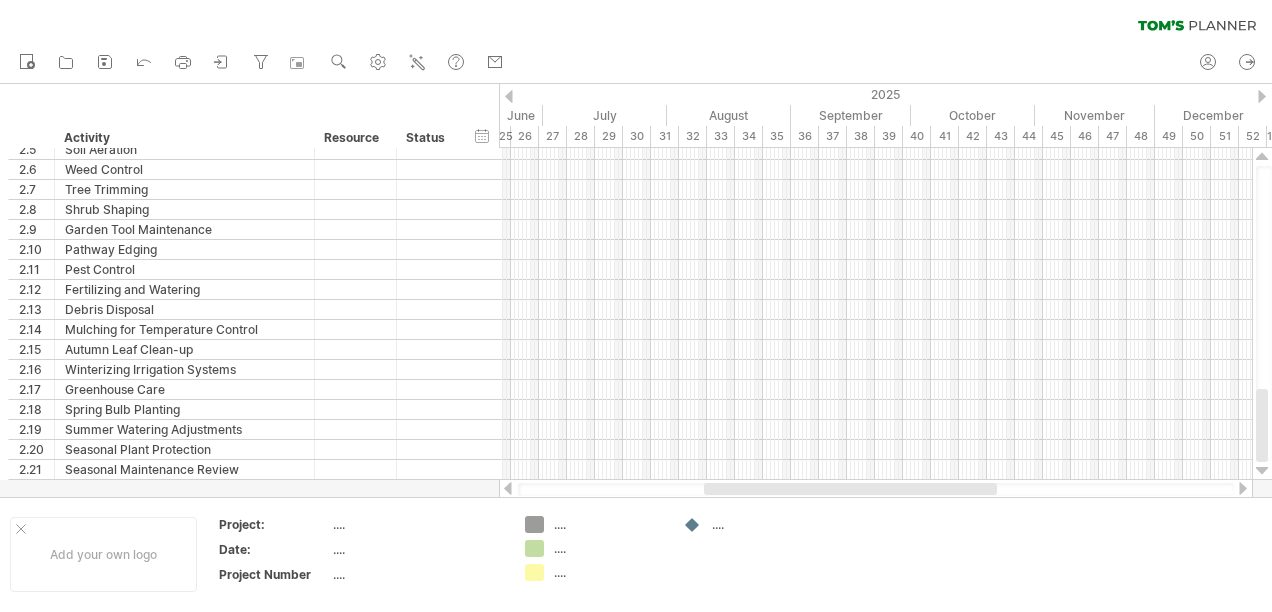 click at bounding box center [509, 96] 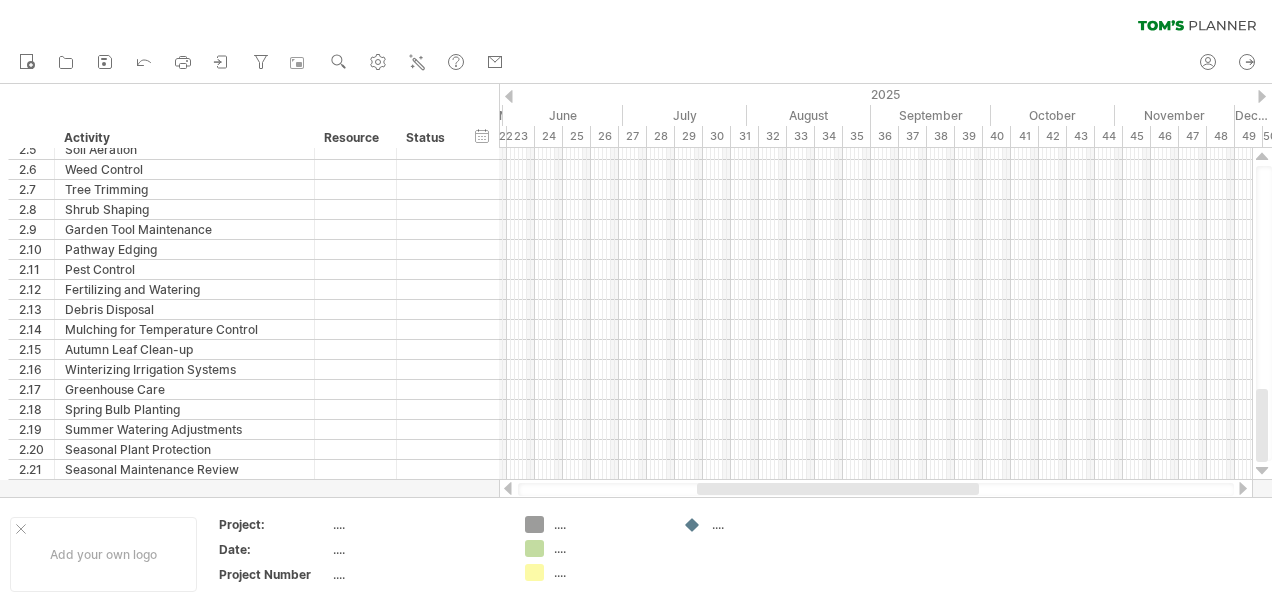 click at bounding box center (509, 96) 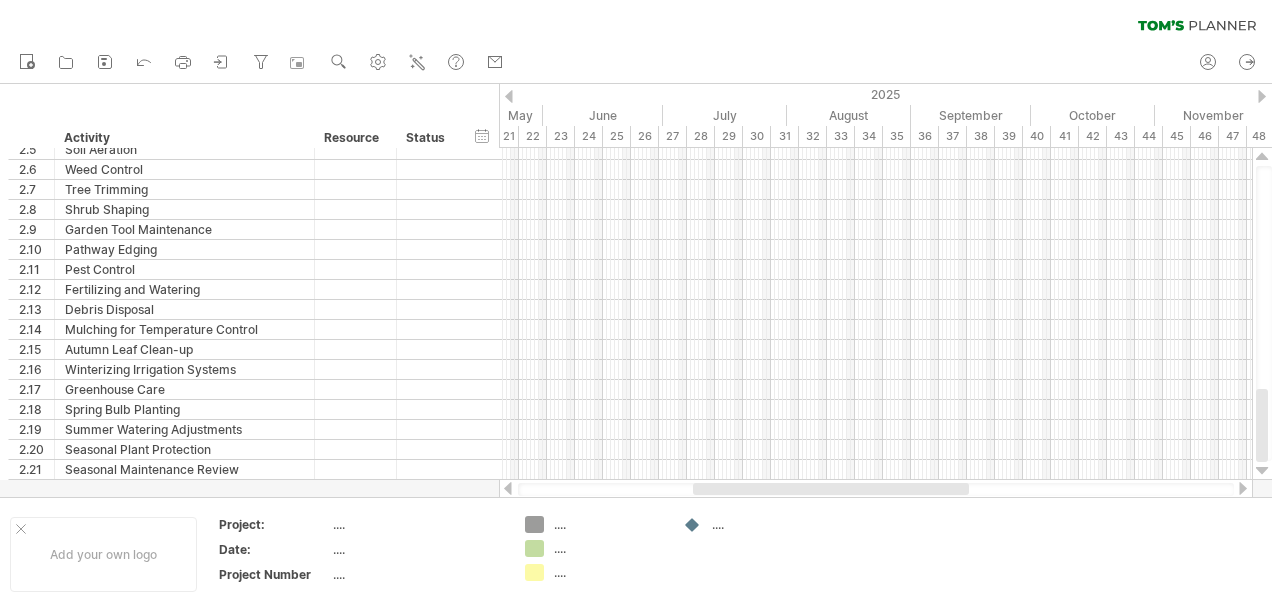 click at bounding box center (509, 96) 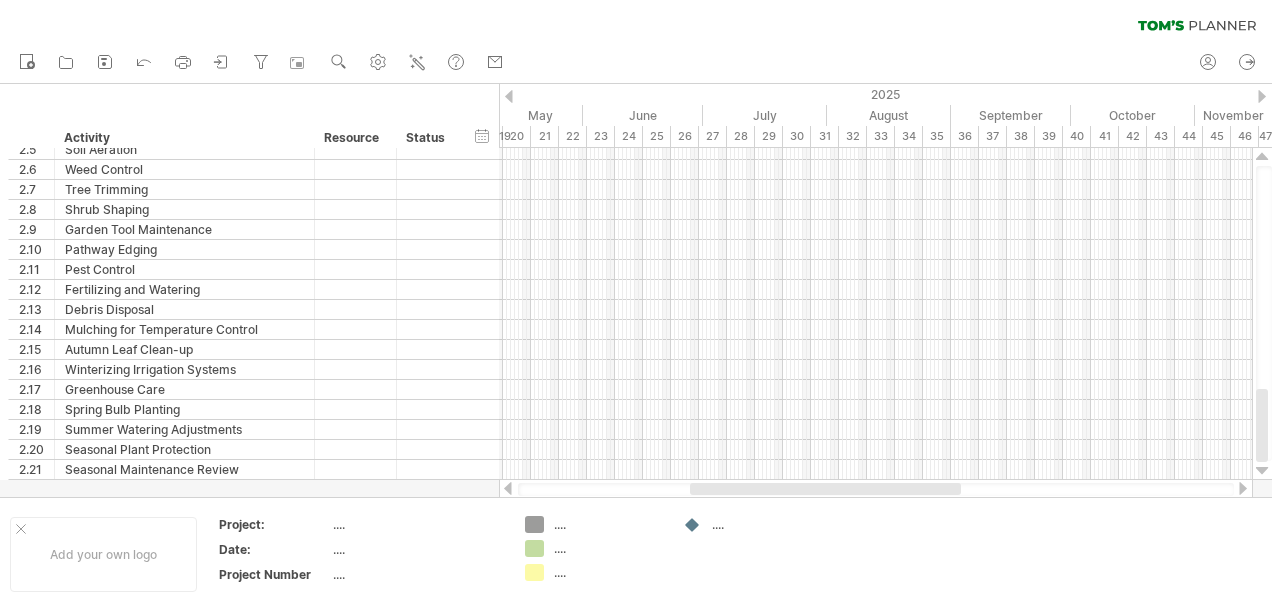 click at bounding box center (509, 96) 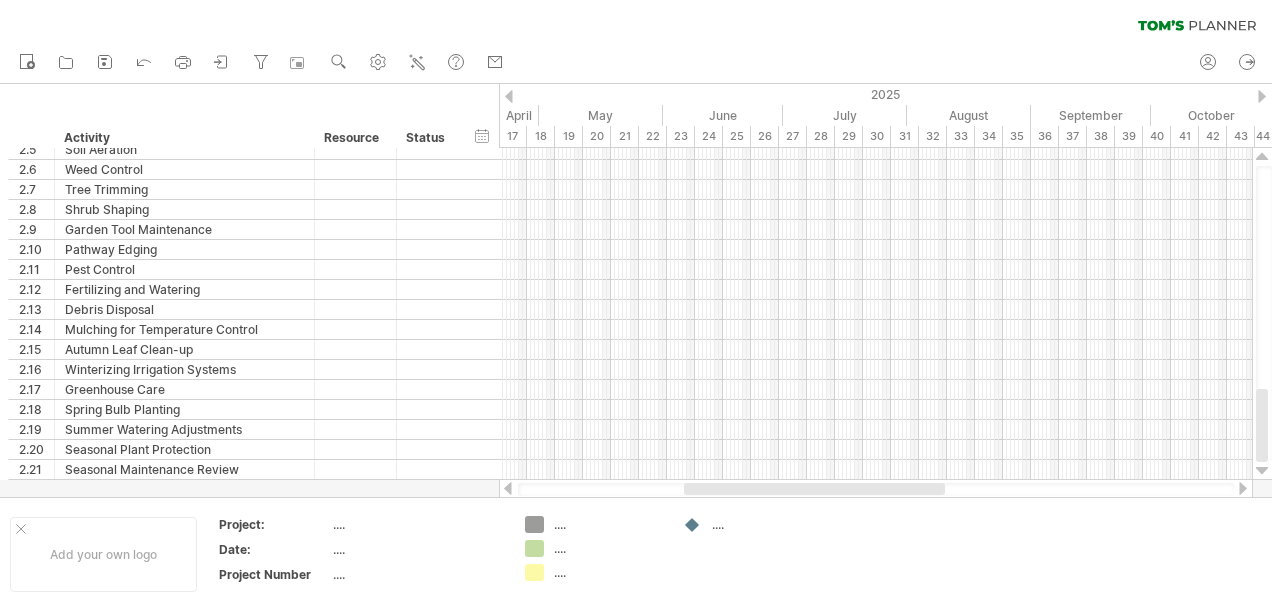 click at bounding box center (509, 96) 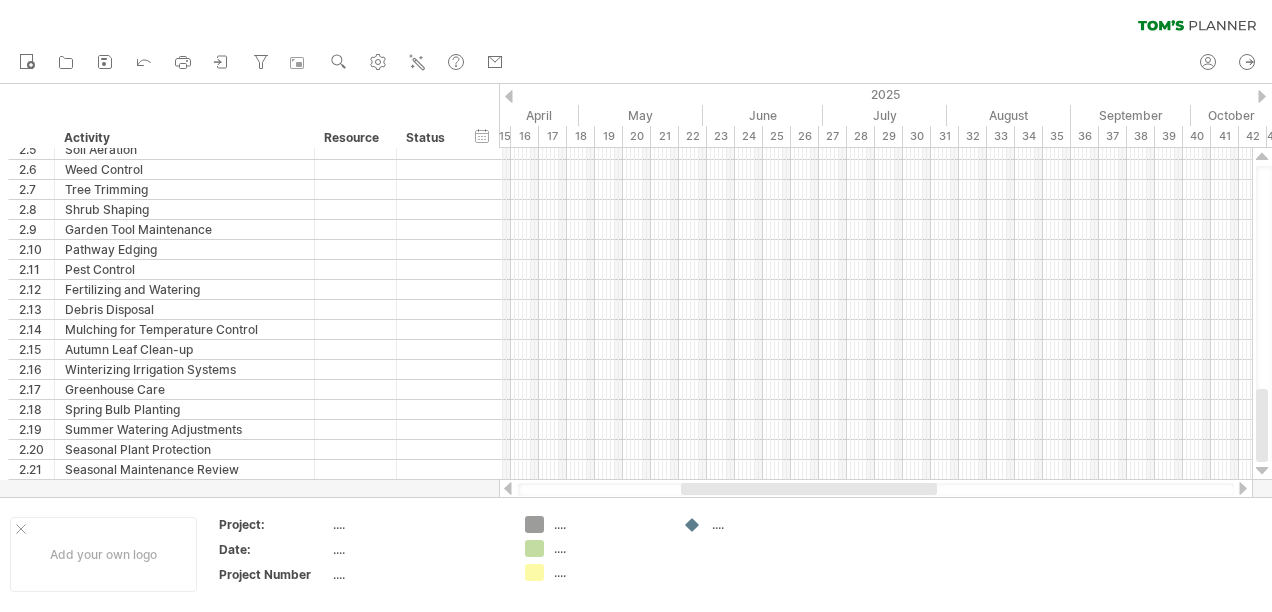 click at bounding box center [509, 96] 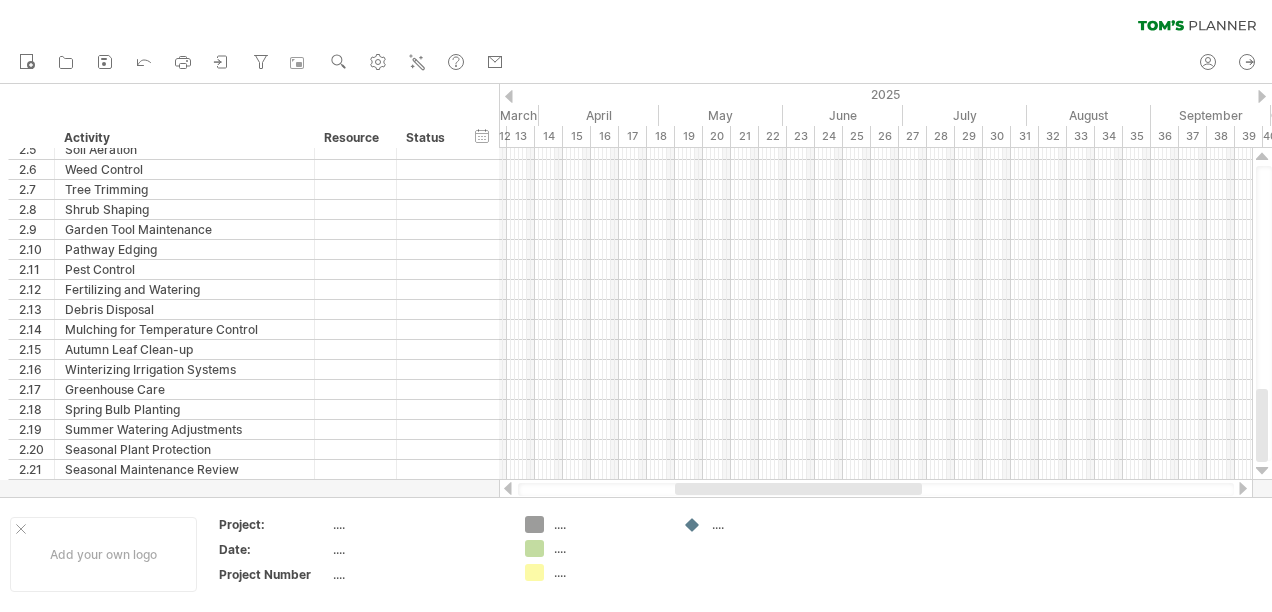 click at bounding box center (509, 96) 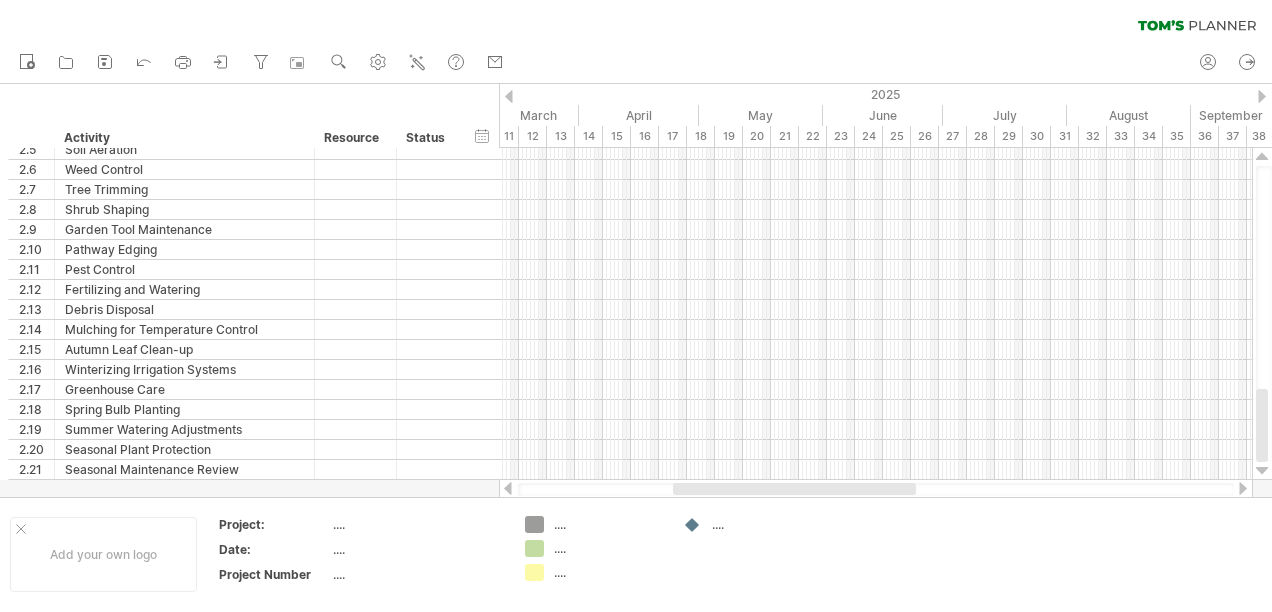 click at bounding box center (509, 96) 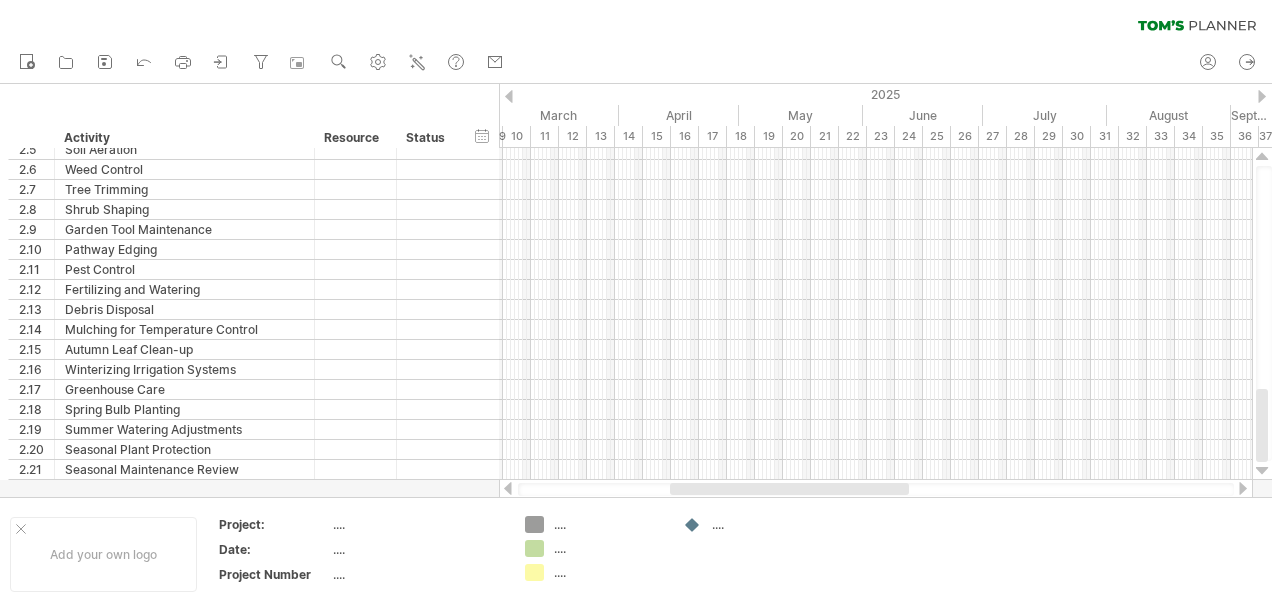click at bounding box center (509, 96) 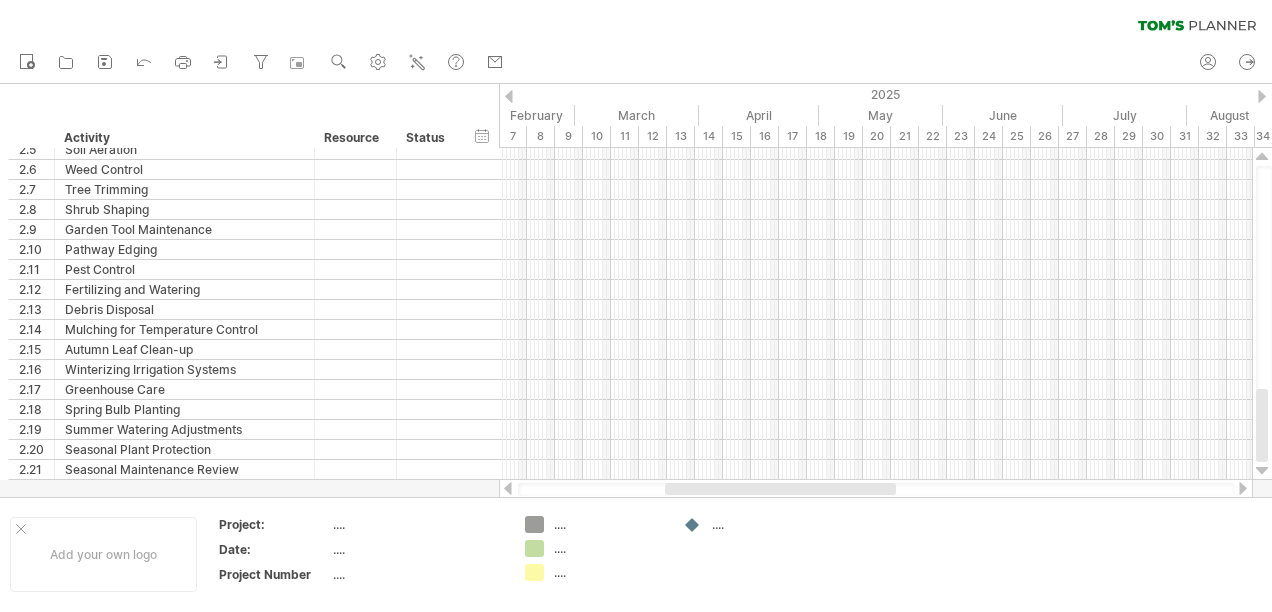 click at bounding box center [509, 96] 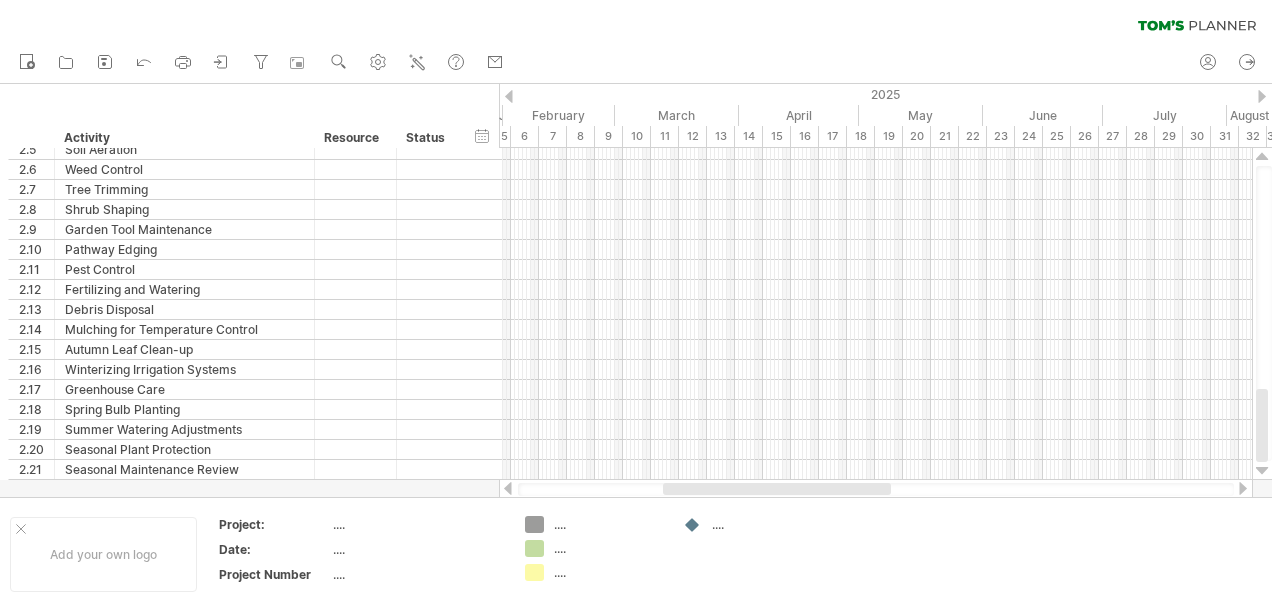 click at bounding box center (509, 96) 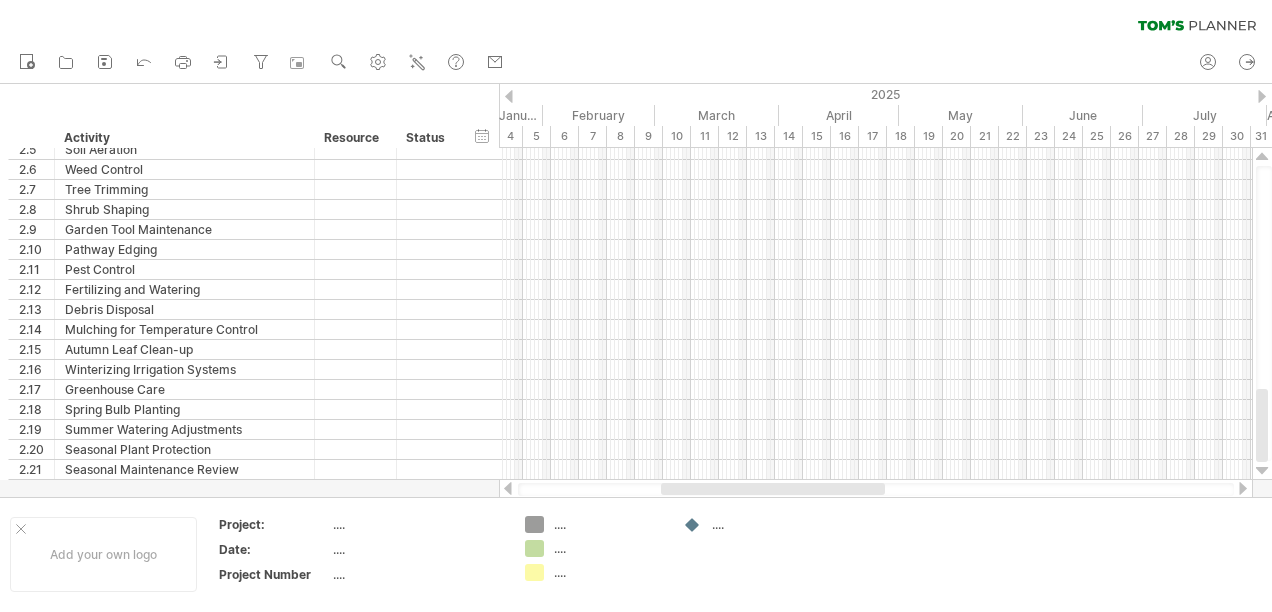 click at bounding box center [509, 96] 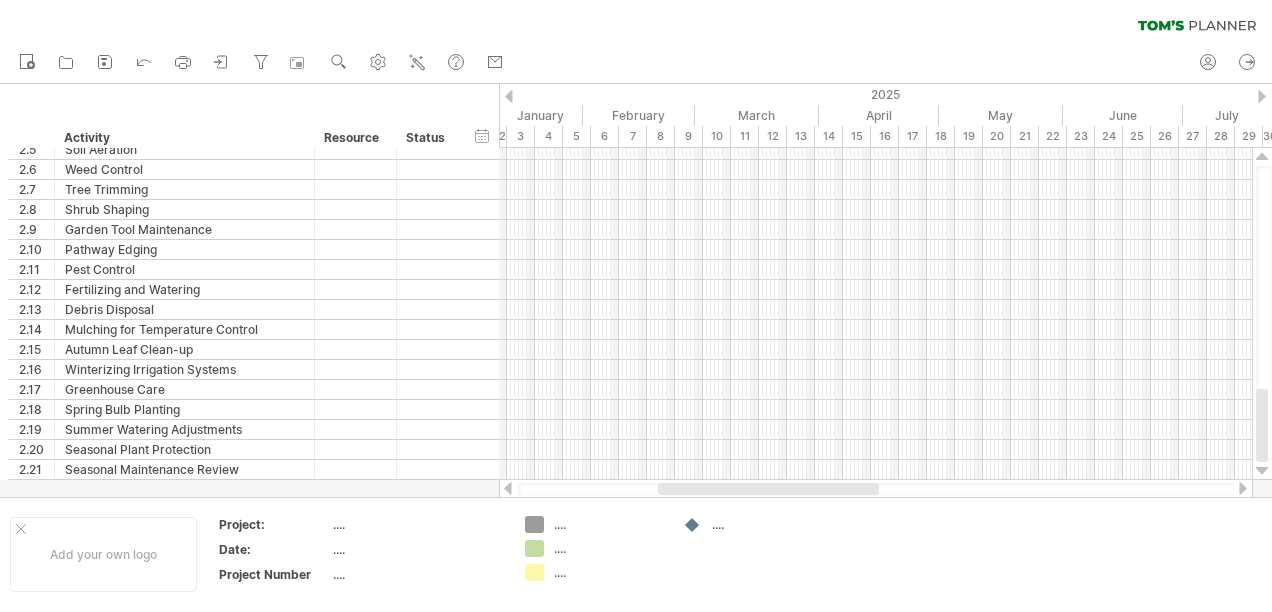click at bounding box center (509, 96) 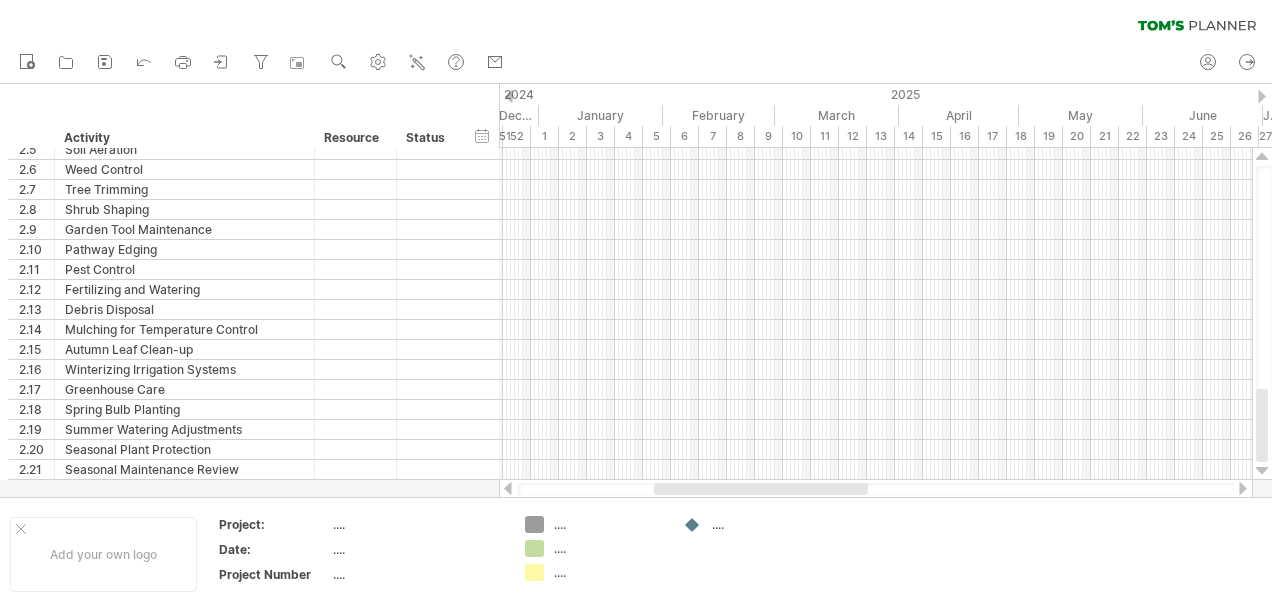 click at bounding box center [509, 96] 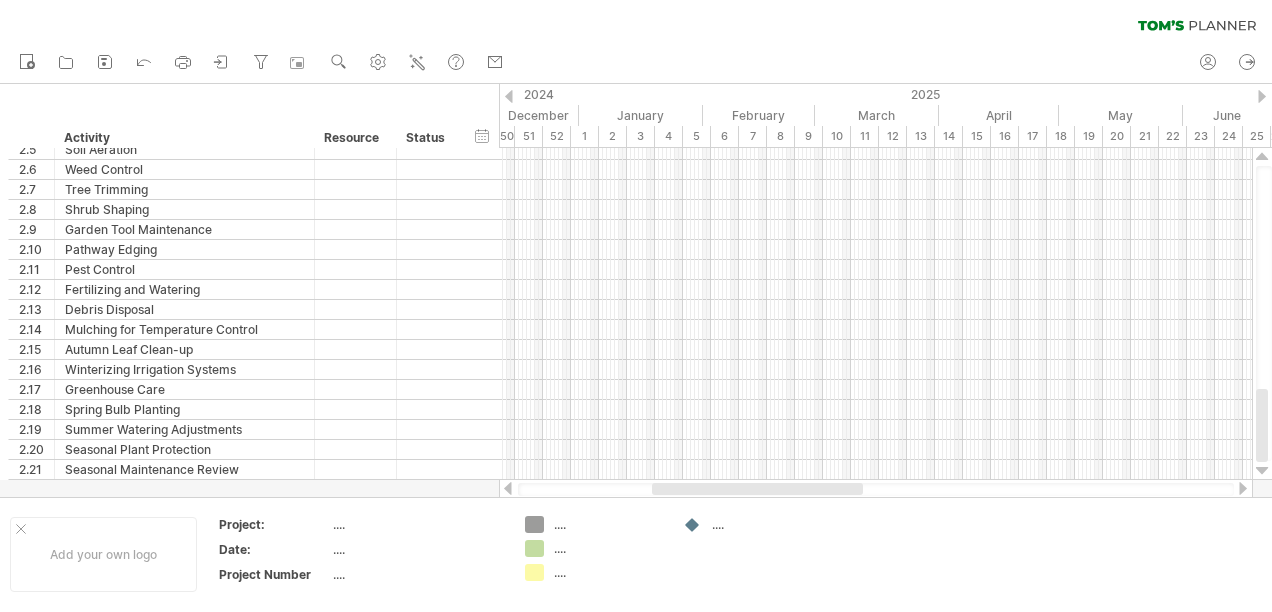 click at bounding box center [509, 96] 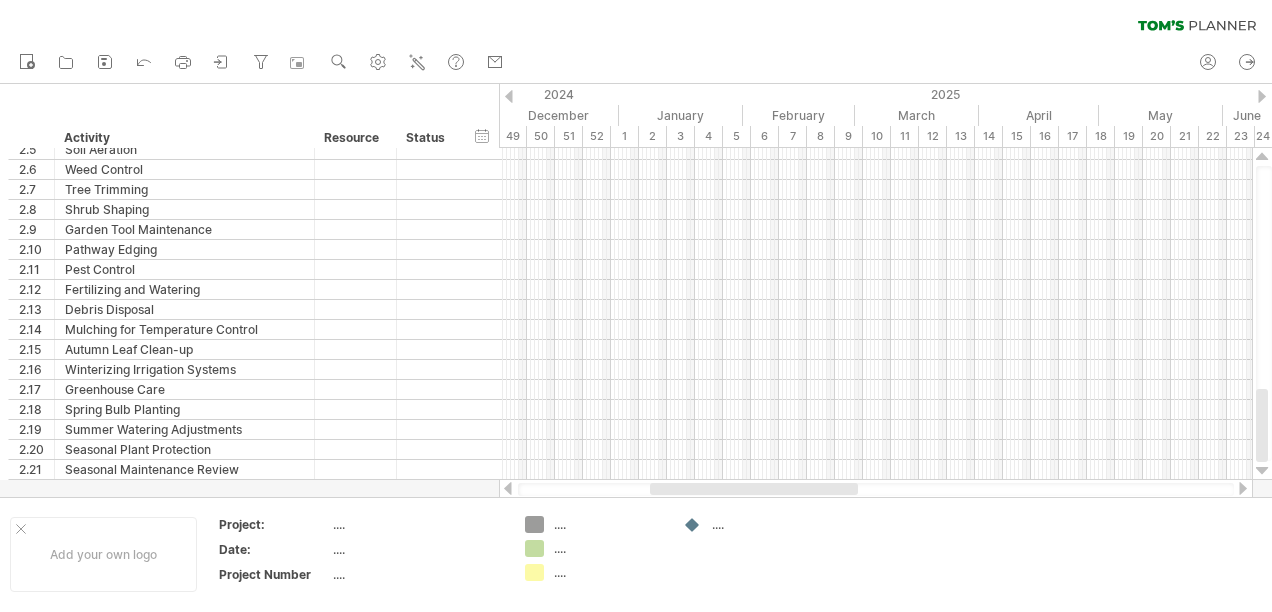 click at bounding box center (509, 96) 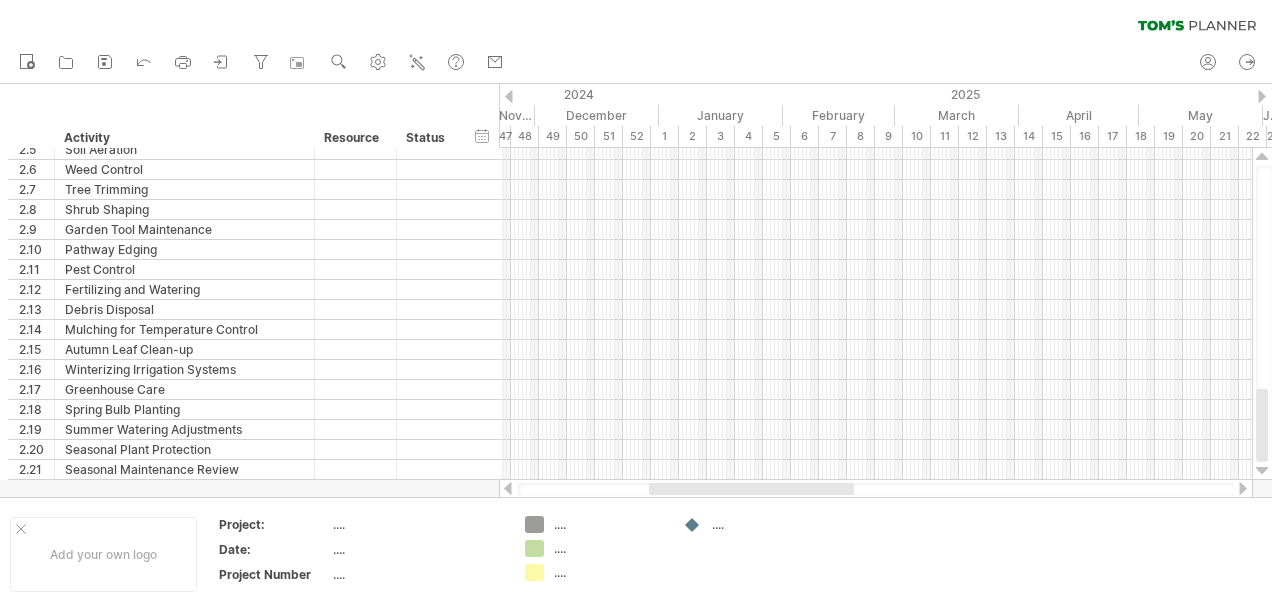 click at bounding box center (509, 96) 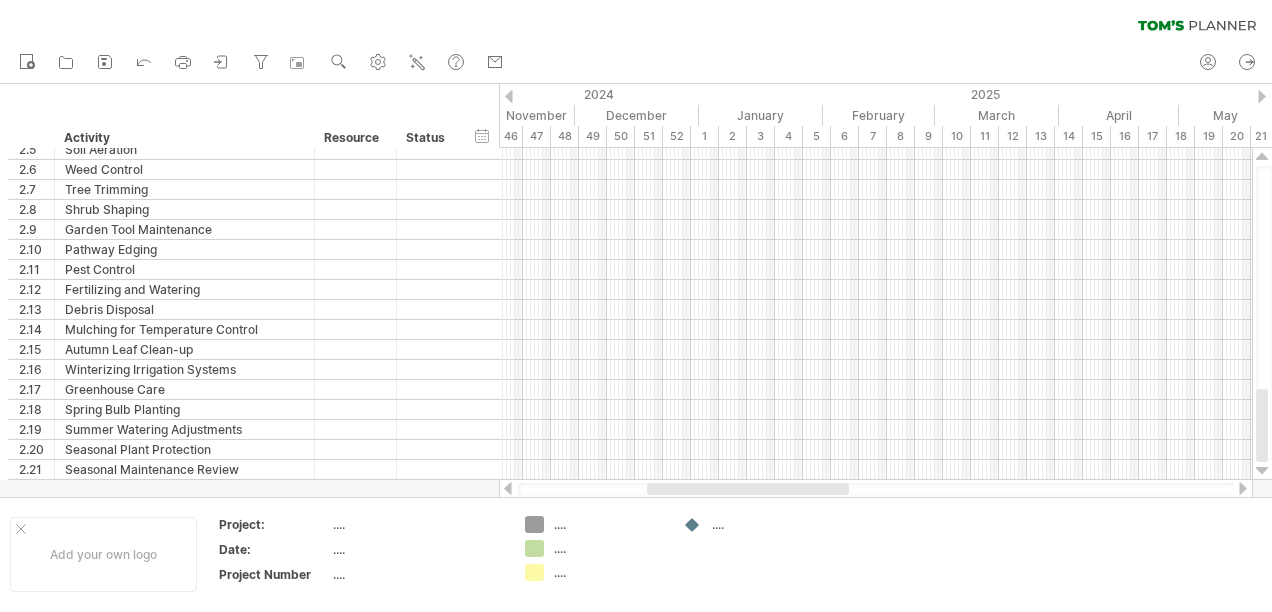 click at bounding box center (509, 96) 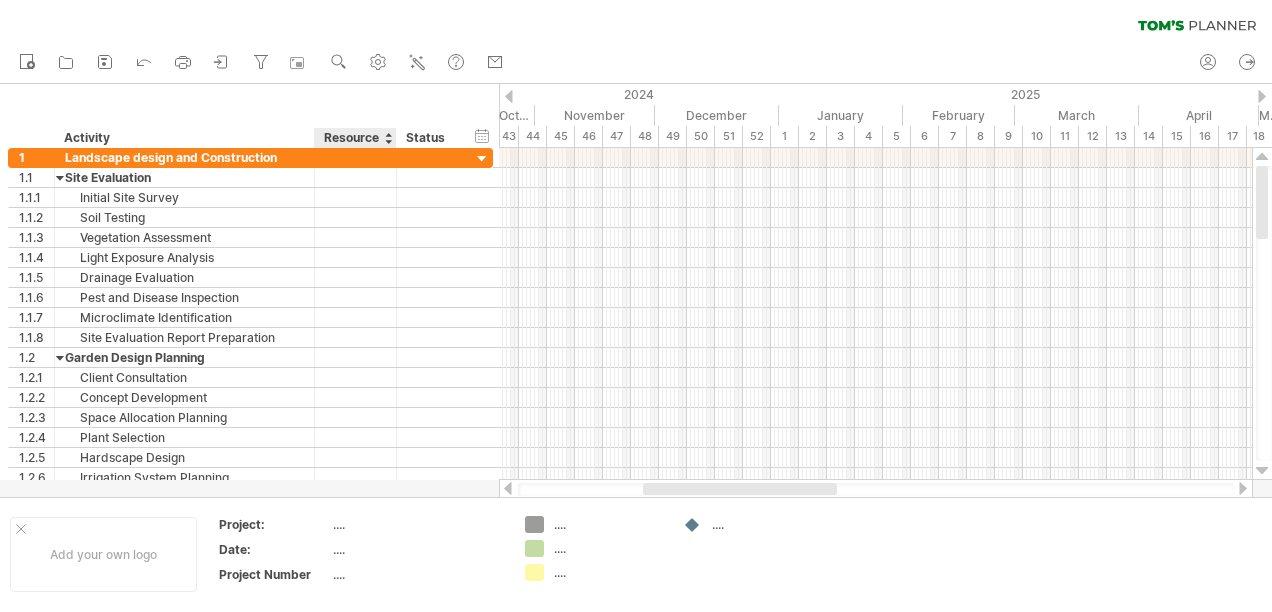 click on "******** Resource" at bounding box center [355, 138] 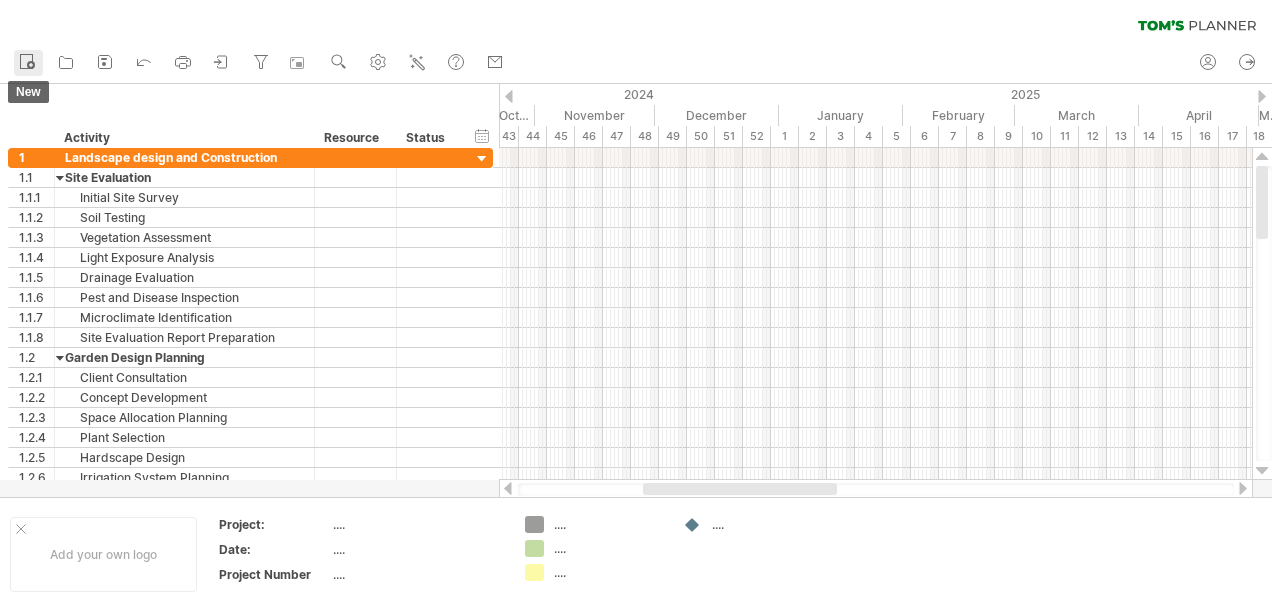 click 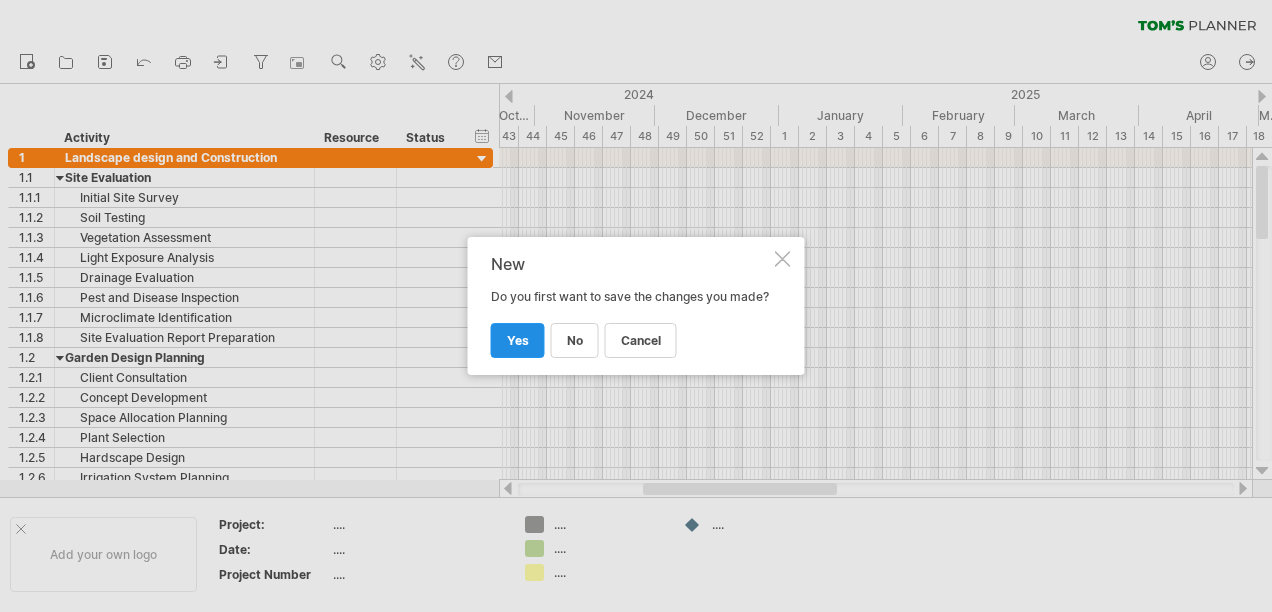 click on "yes" at bounding box center [518, 340] 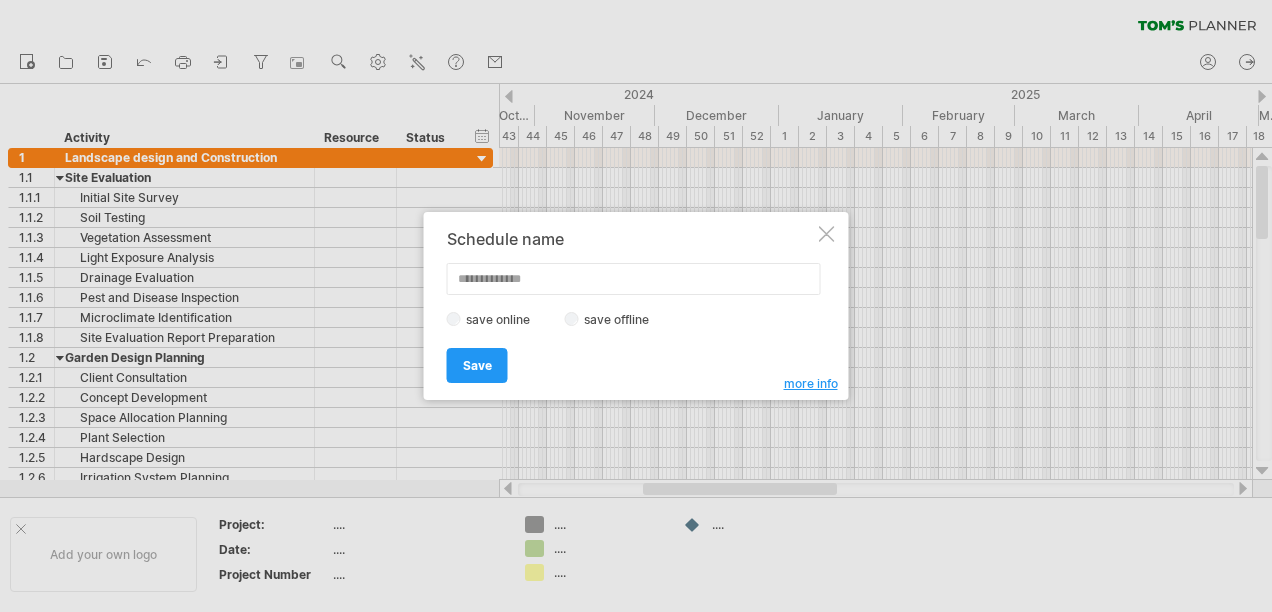 click at bounding box center (827, 234) 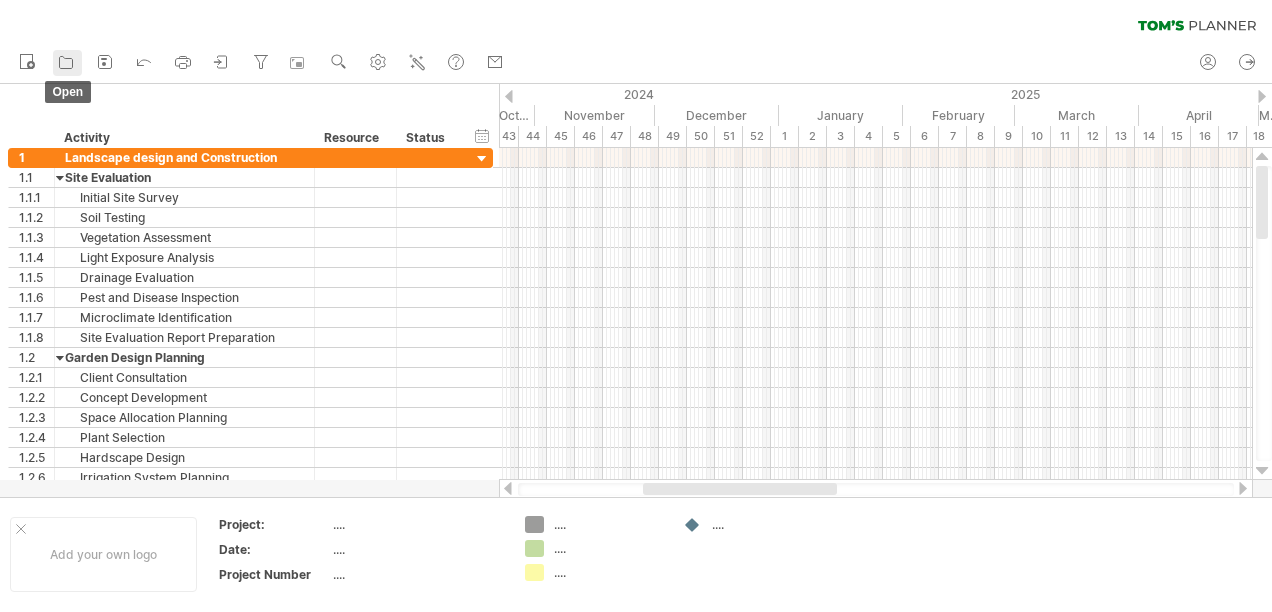 click 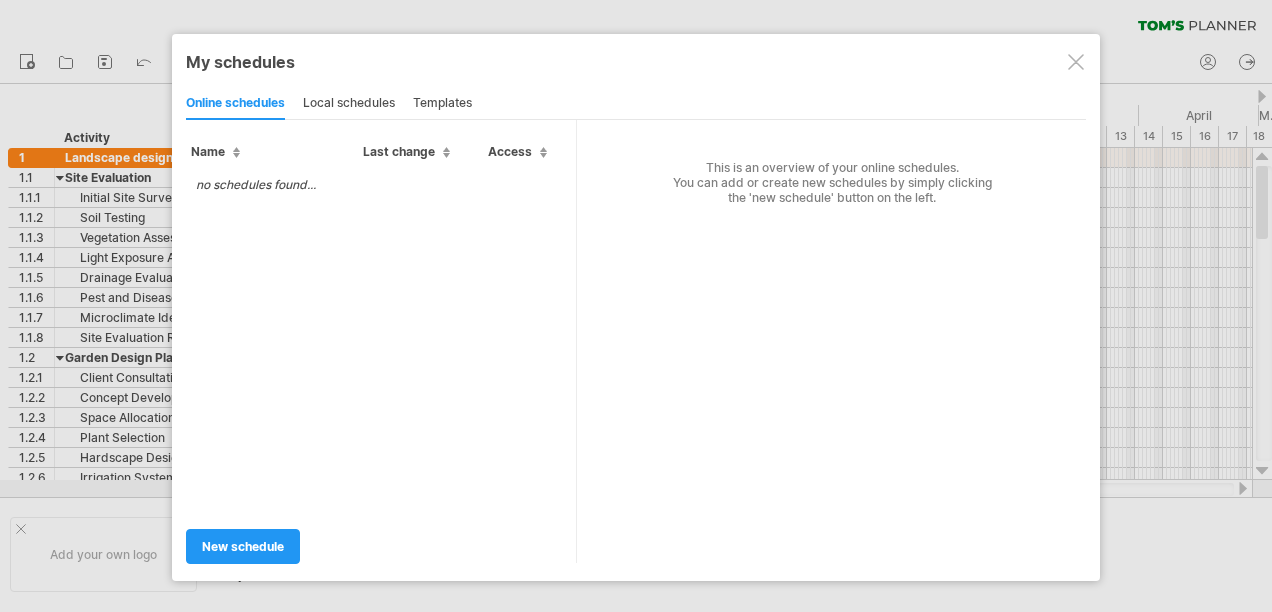 click on "local schedules" at bounding box center [349, 104] 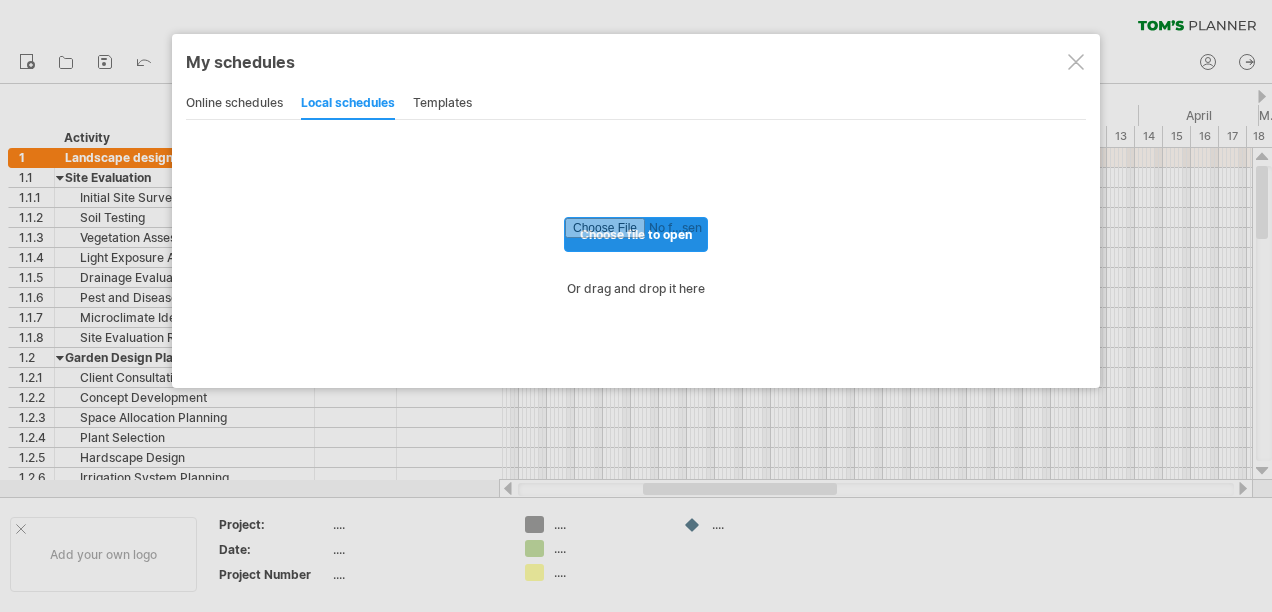 click at bounding box center (636, 234) 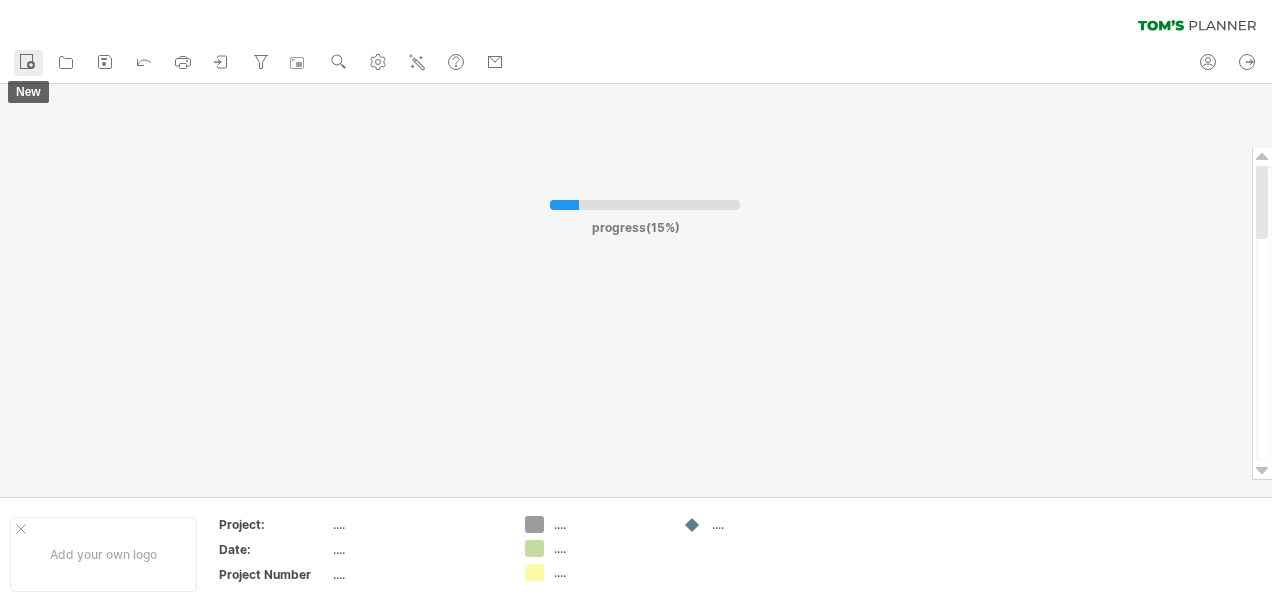 click 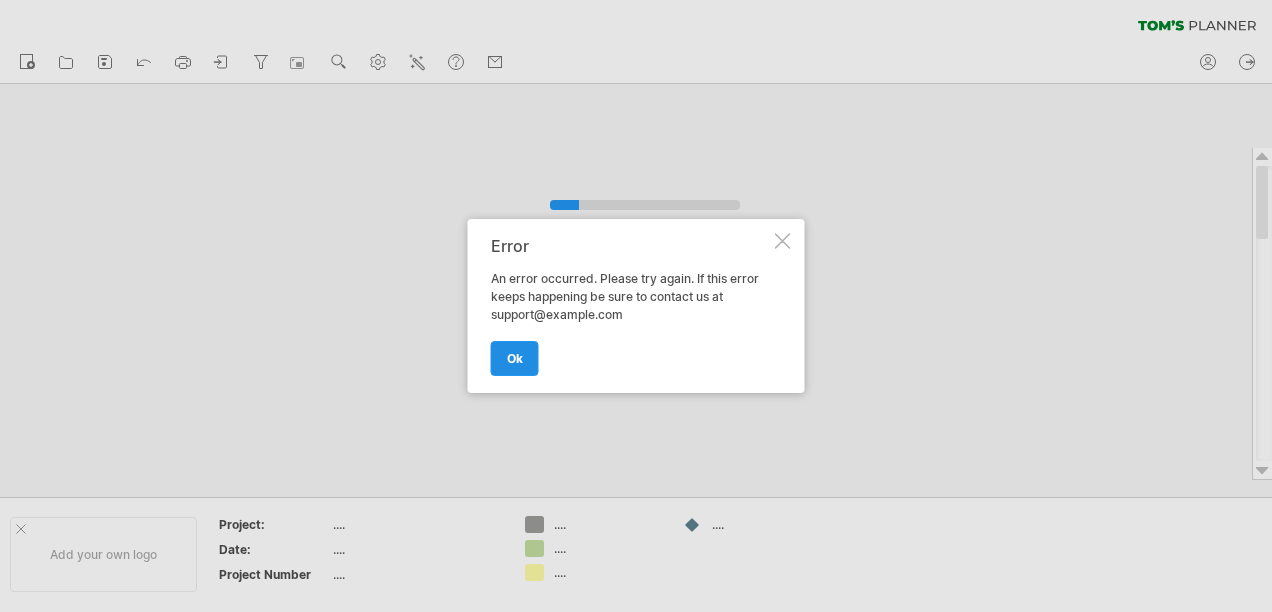 click on "ok" at bounding box center [515, 358] 